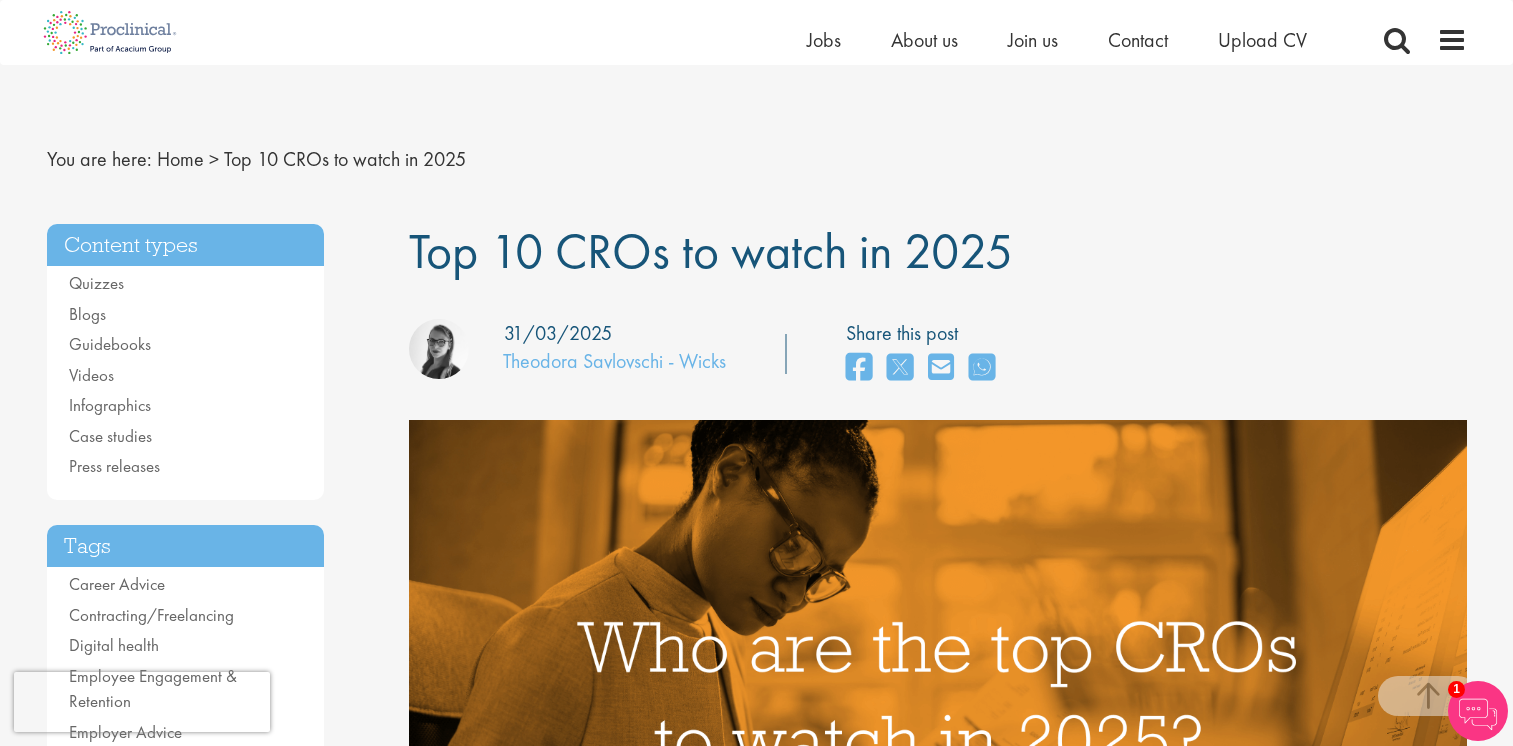 scroll, scrollTop: 1500, scrollLeft: 0, axis: vertical 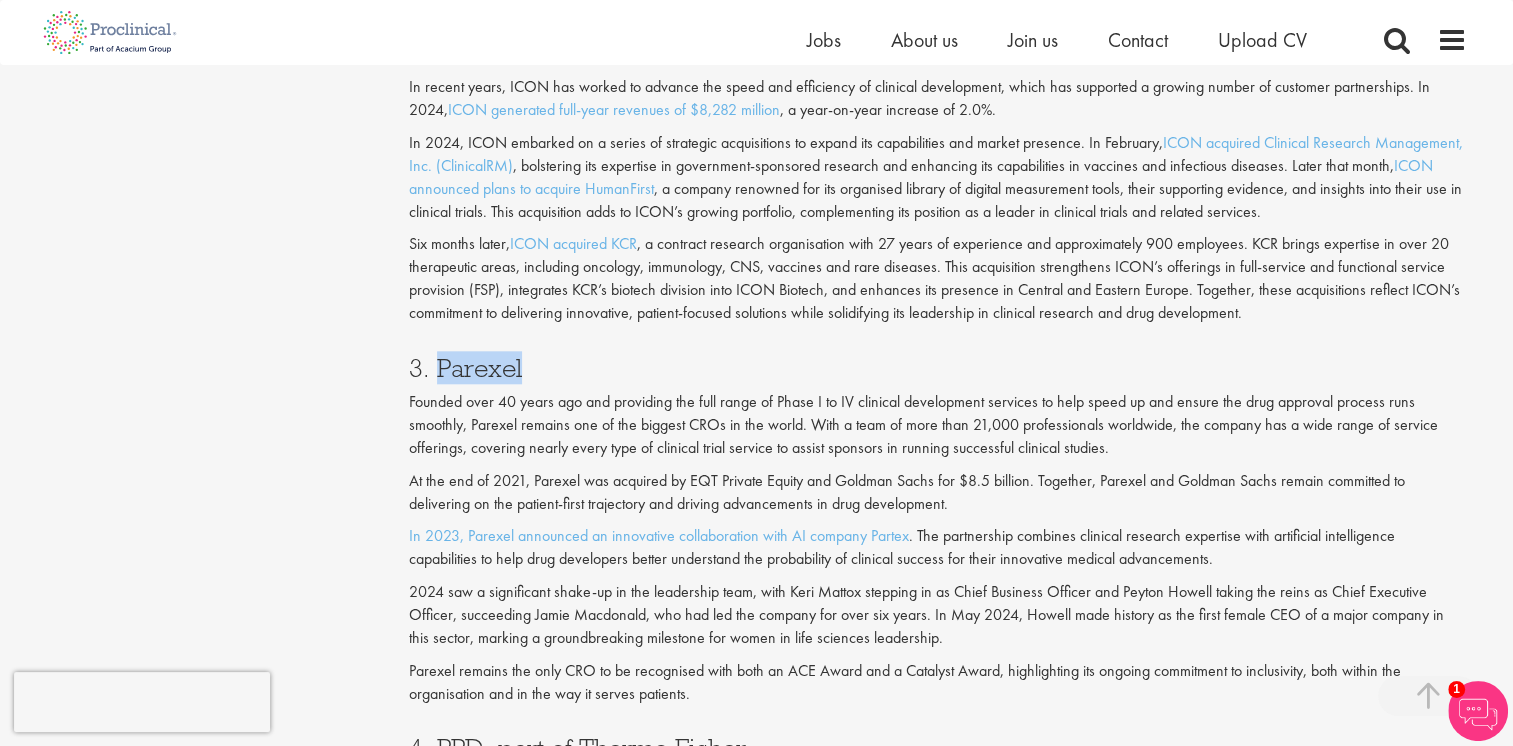 drag, startPoint x: 436, startPoint y: 364, endPoint x: 543, endPoint y: 375, distance: 107.563934 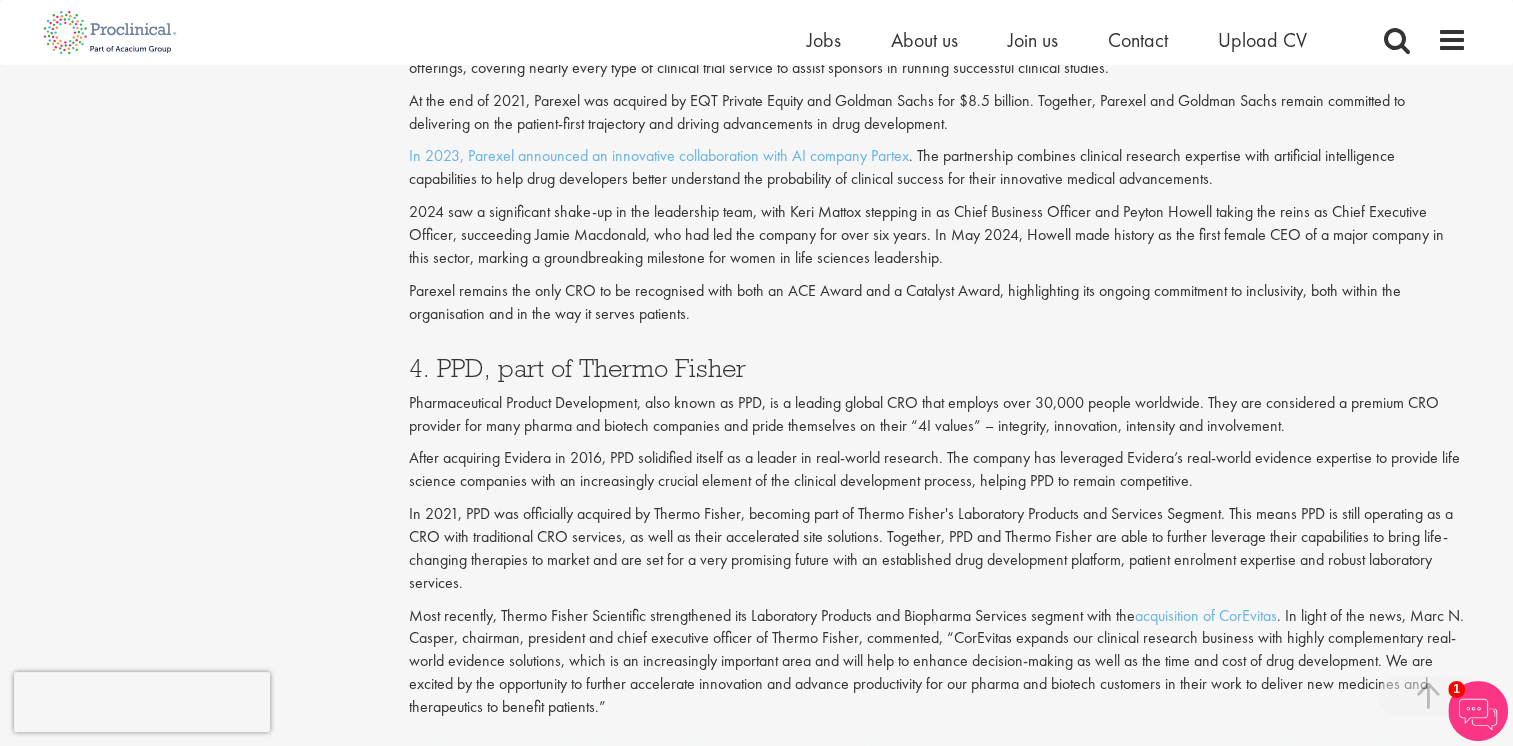 scroll, scrollTop: 2600, scrollLeft: 0, axis: vertical 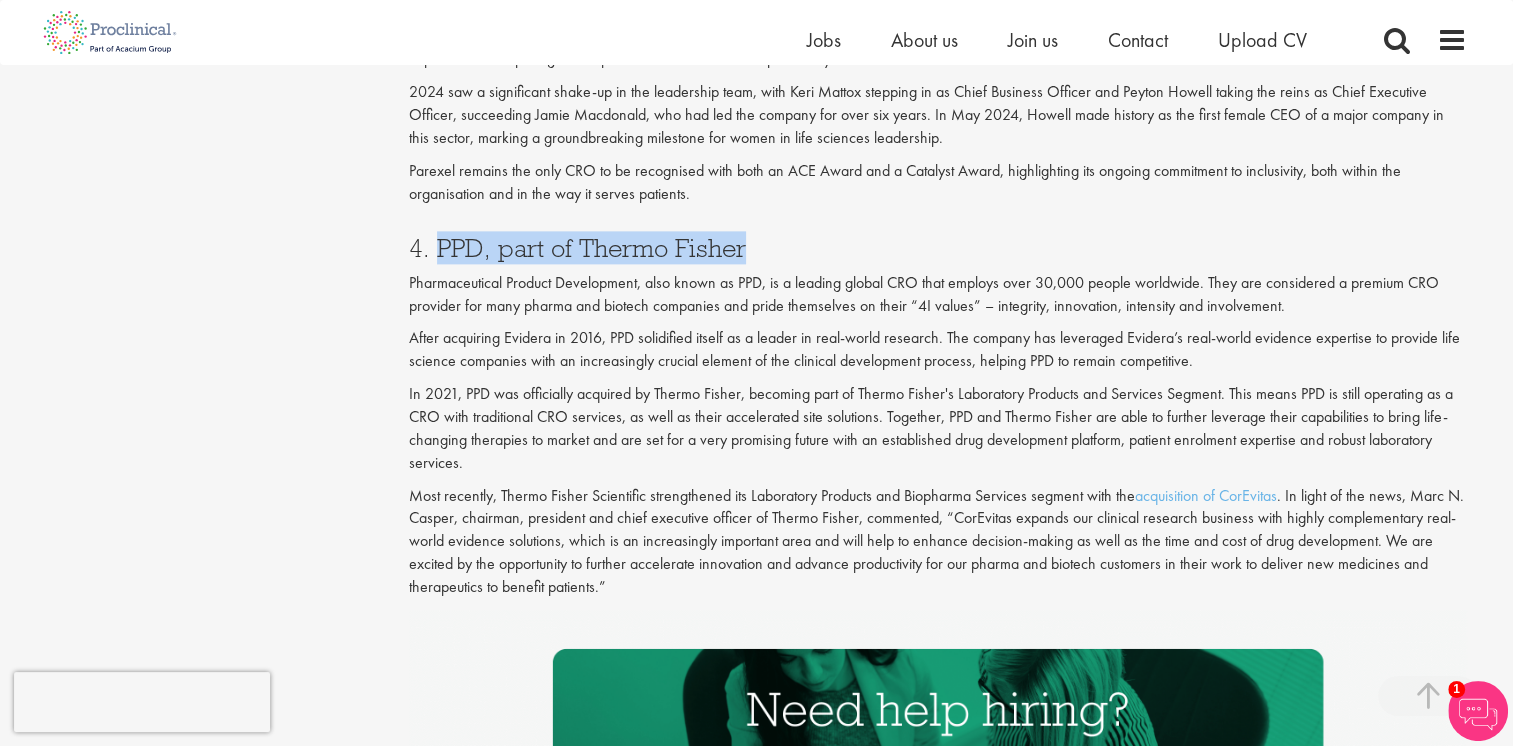 drag, startPoint x: 436, startPoint y: 252, endPoint x: 752, endPoint y: 255, distance: 316.01425 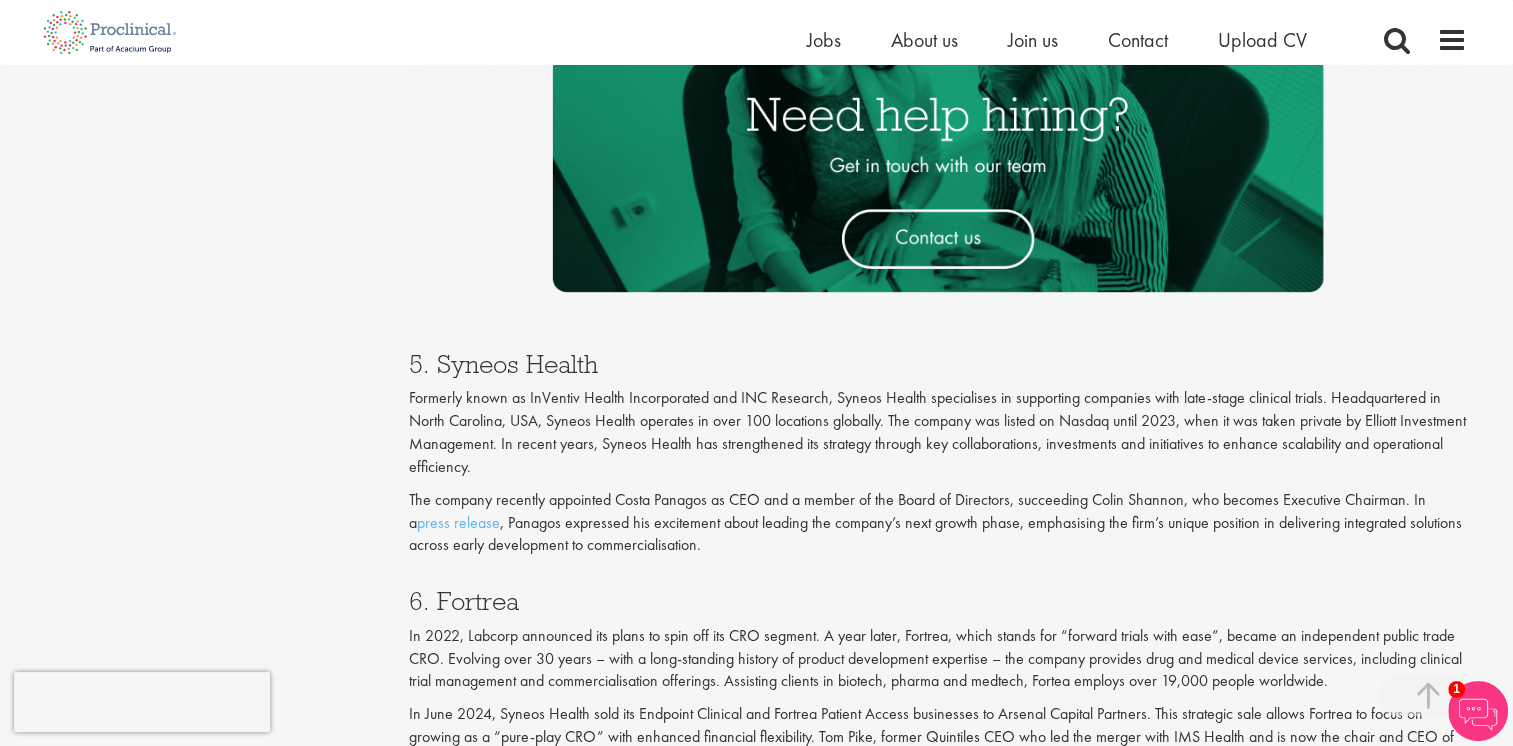 scroll, scrollTop: 3200, scrollLeft: 0, axis: vertical 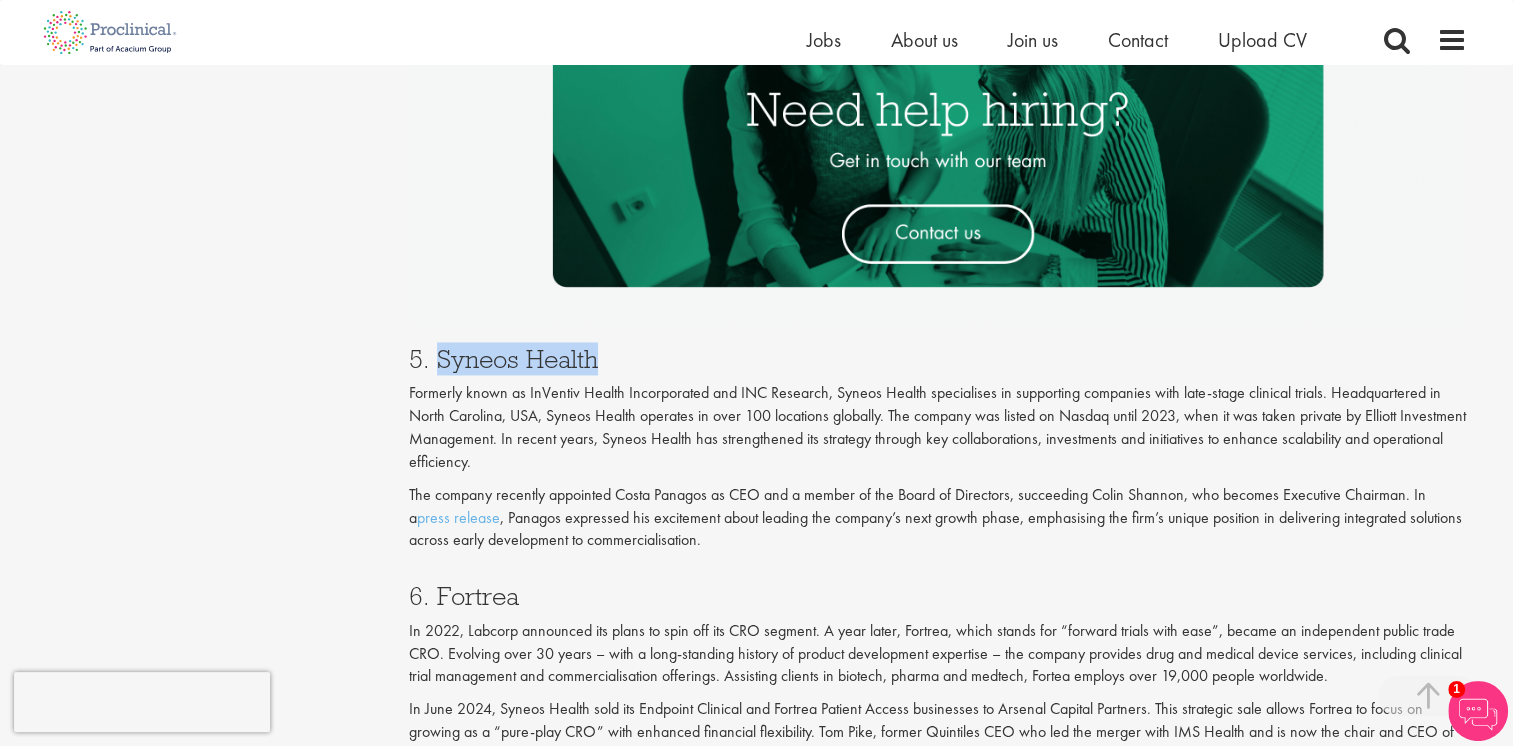 drag, startPoint x: 438, startPoint y: 364, endPoint x: 596, endPoint y: 370, distance: 158.11388 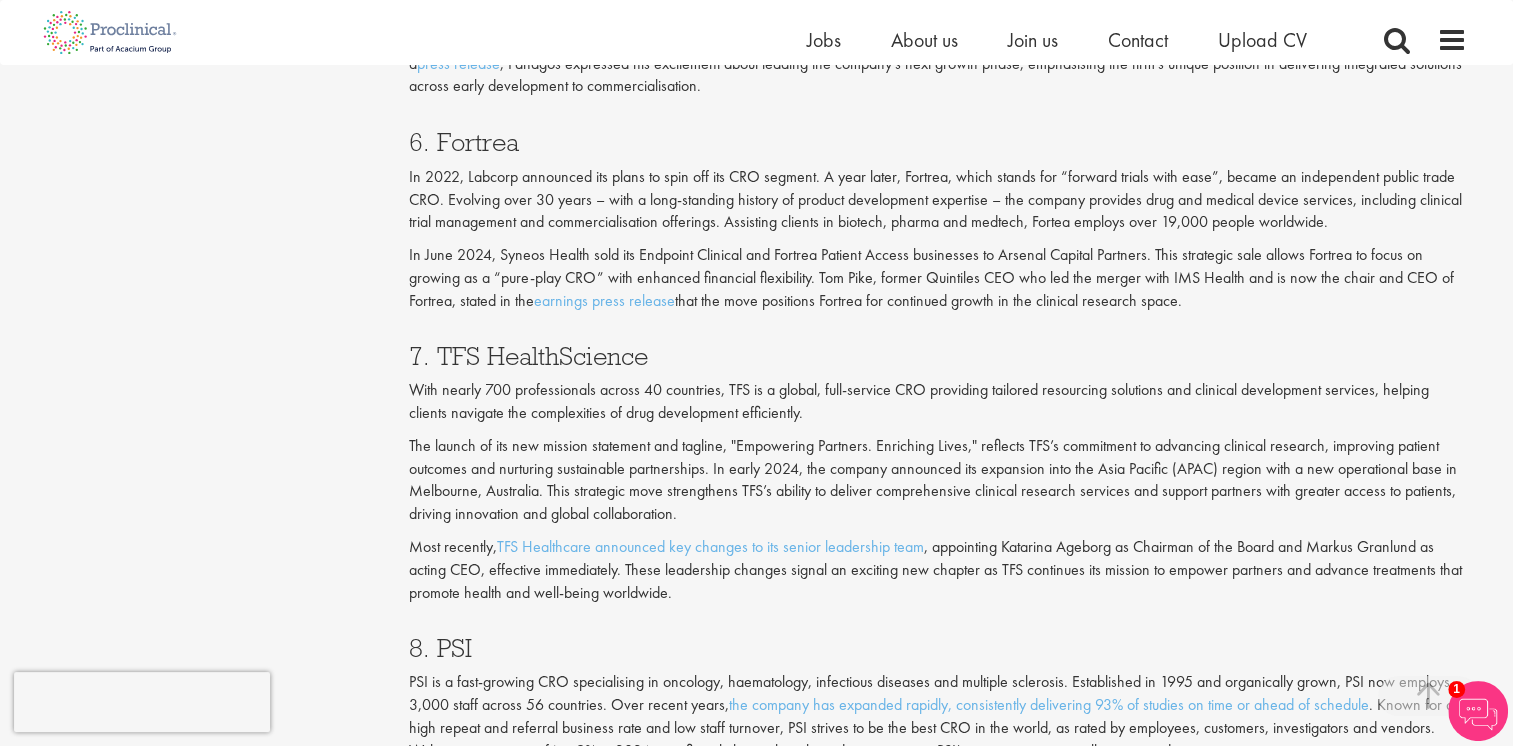 scroll, scrollTop: 3700, scrollLeft: 0, axis: vertical 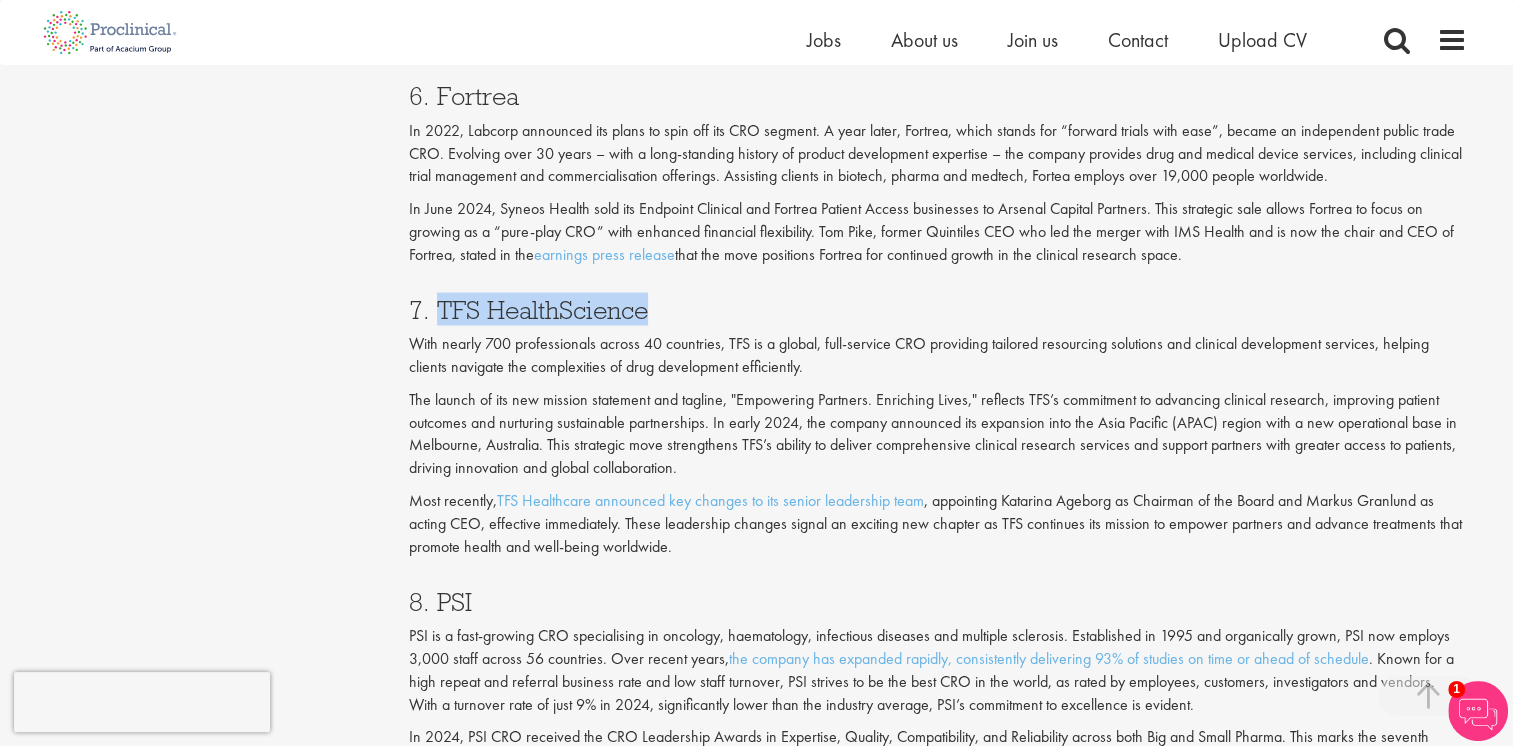 drag, startPoint x: 440, startPoint y: 310, endPoint x: 644, endPoint y: 317, distance: 204.12006 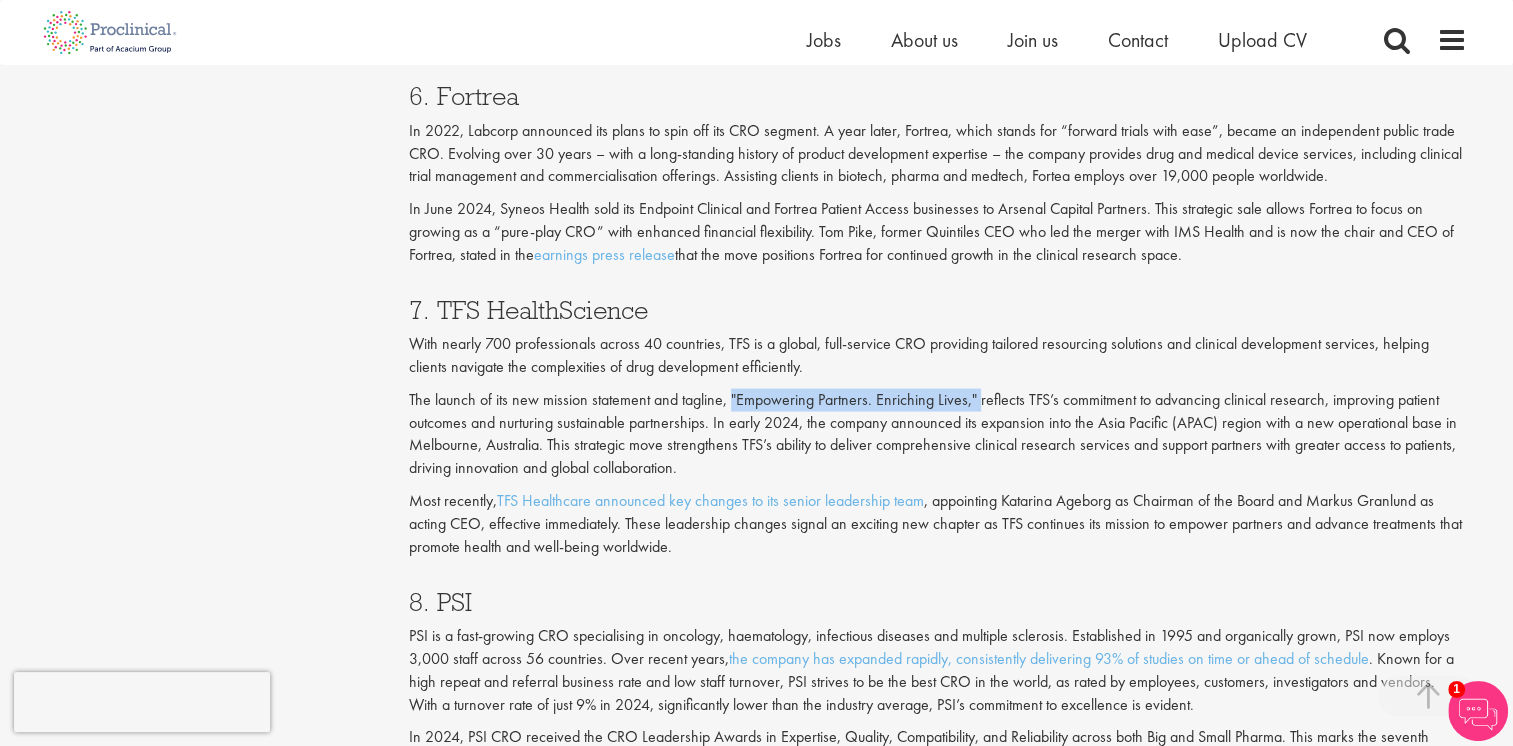 drag, startPoint x: 727, startPoint y: 396, endPoint x: 974, endPoint y: 407, distance: 247.24481 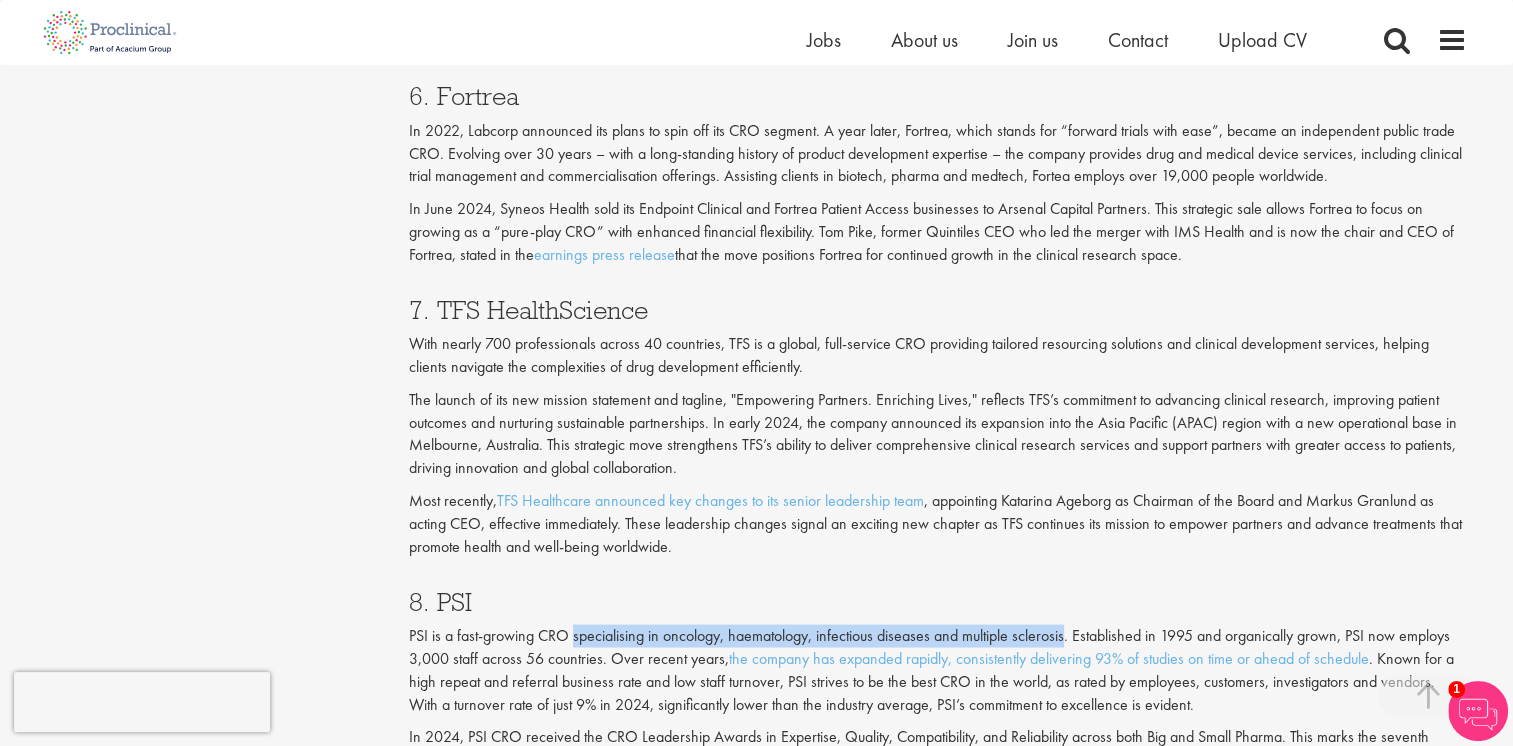 drag, startPoint x: 575, startPoint y: 638, endPoint x: 1067, endPoint y: 638, distance: 492 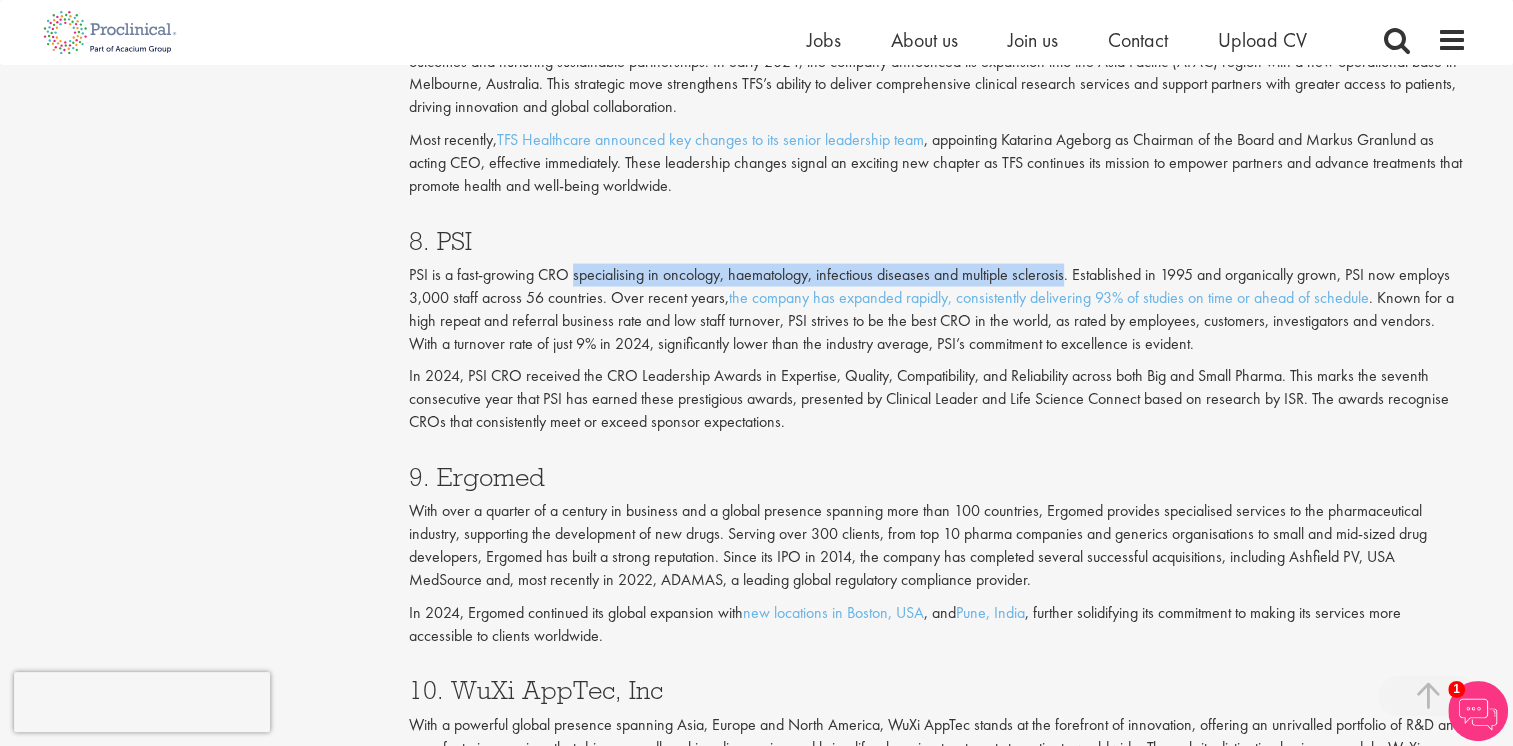 scroll, scrollTop: 4100, scrollLeft: 0, axis: vertical 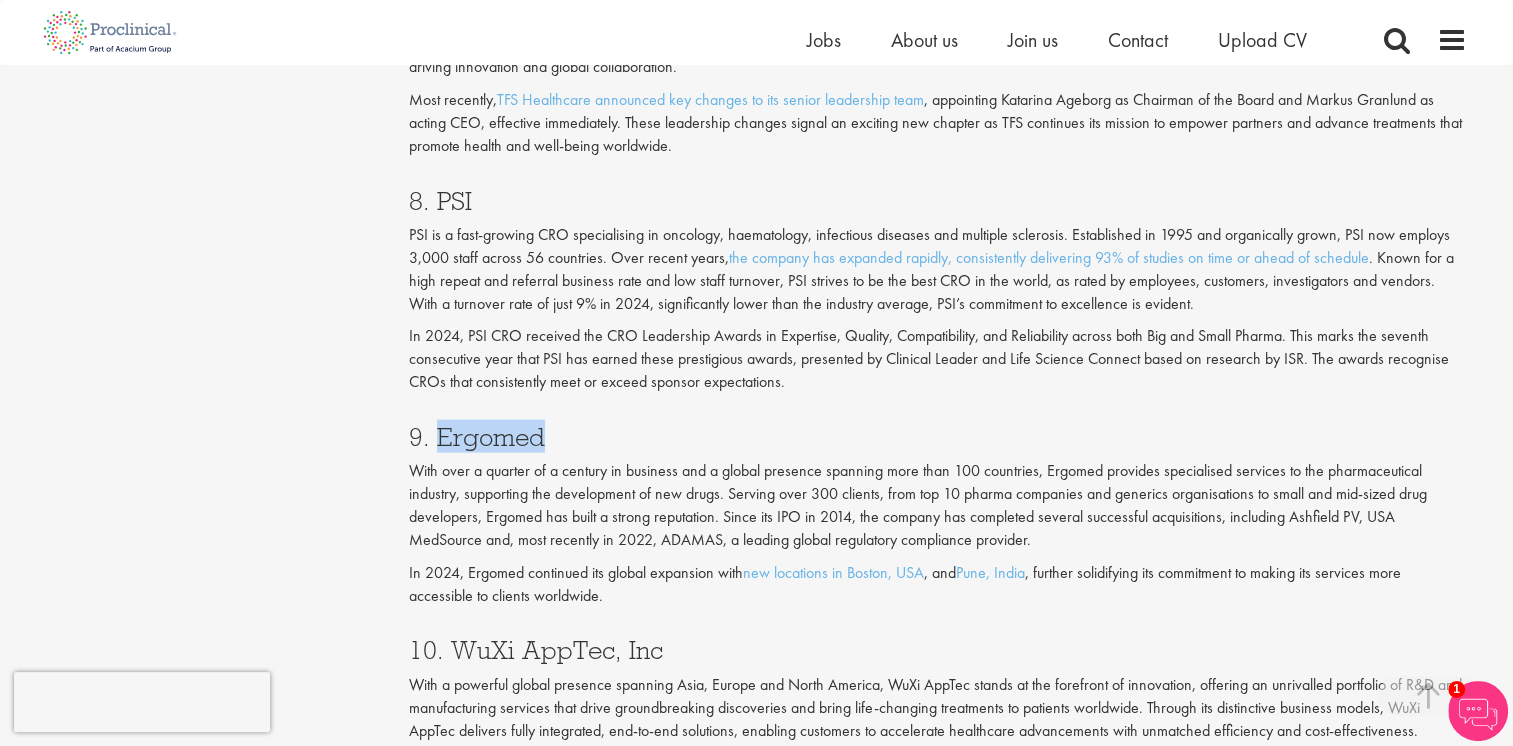 drag, startPoint x: 439, startPoint y: 438, endPoint x: 564, endPoint y: 436, distance: 125.016 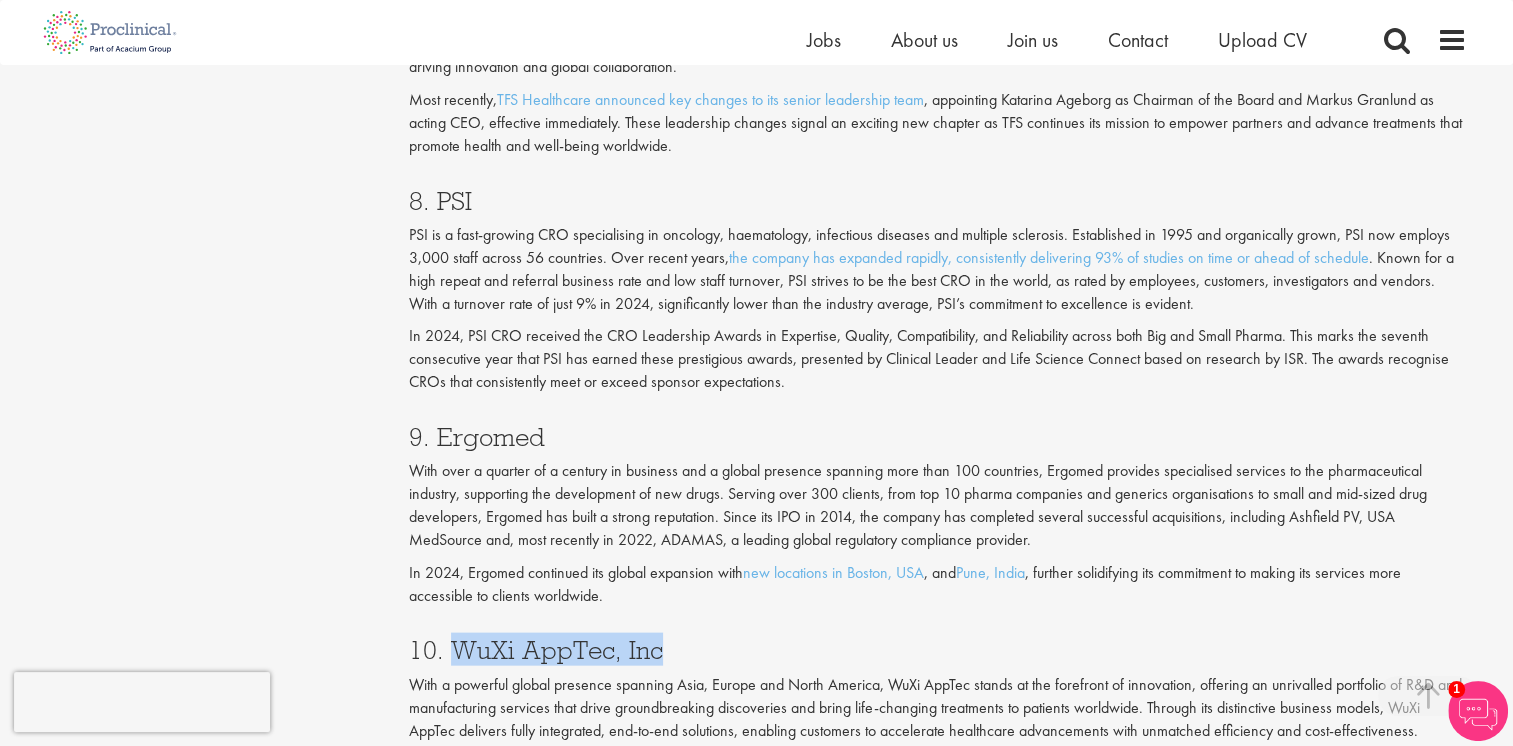 drag, startPoint x: 455, startPoint y: 644, endPoint x: 658, endPoint y: 647, distance: 203.02217 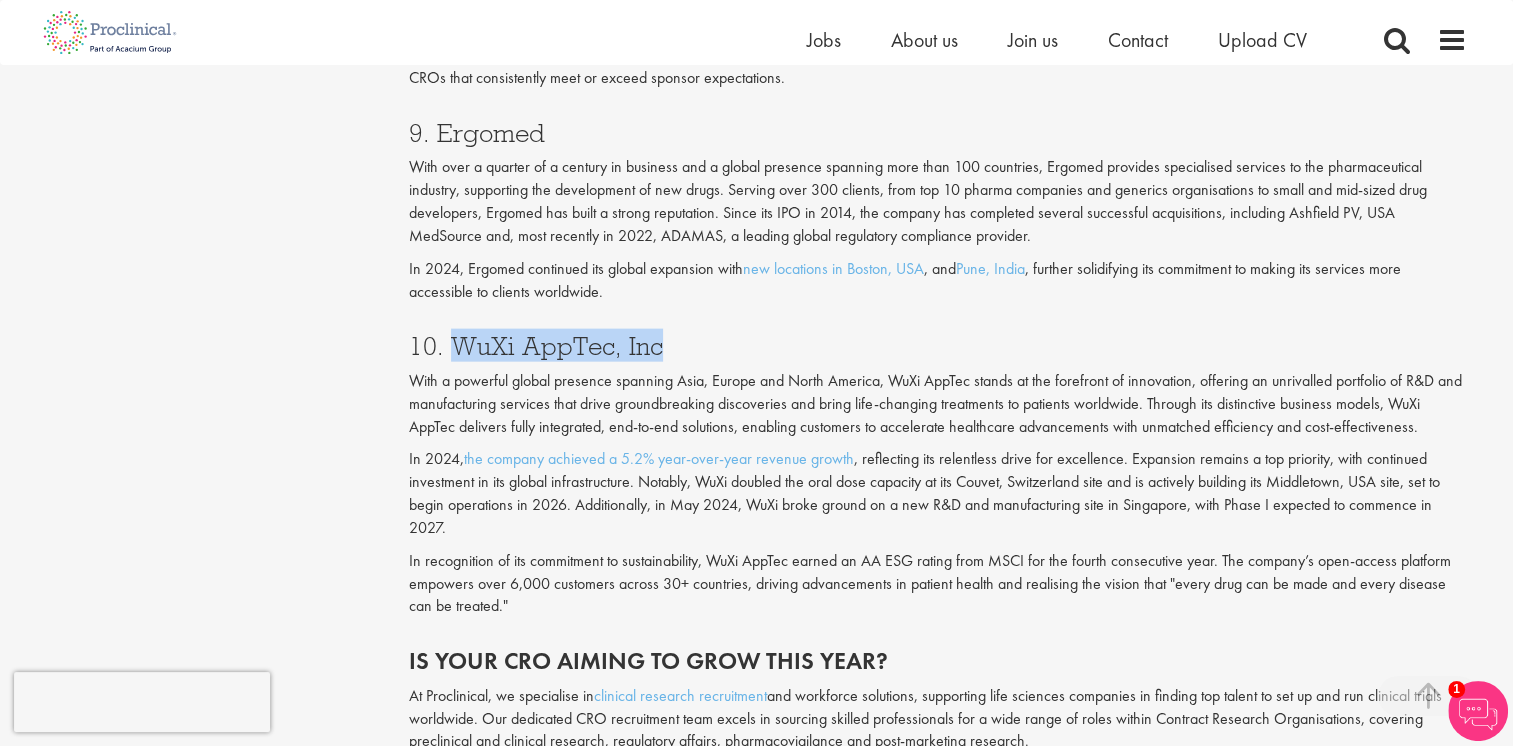 scroll, scrollTop: 4500, scrollLeft: 0, axis: vertical 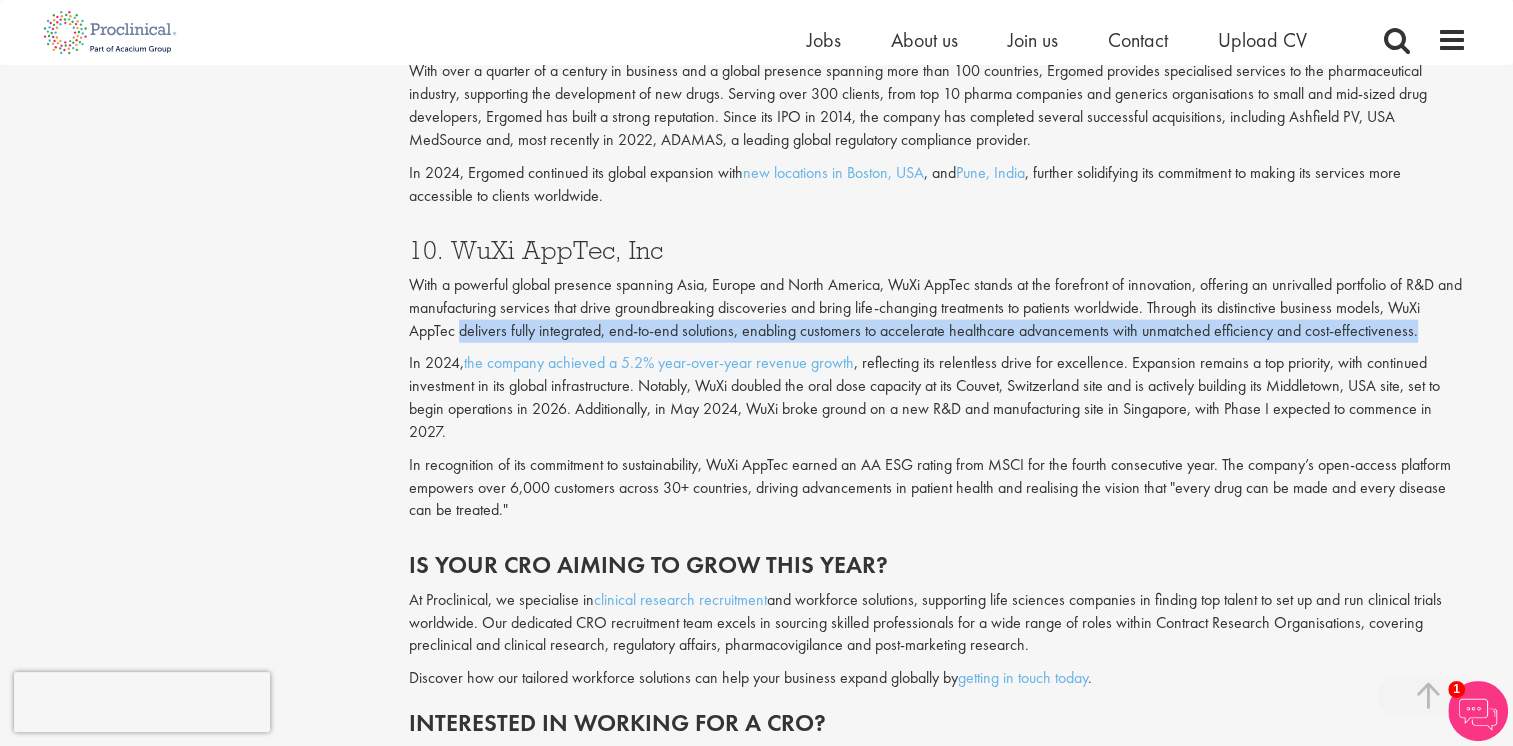 drag, startPoint x: 460, startPoint y: 334, endPoint x: 1424, endPoint y: 329, distance: 964.01294 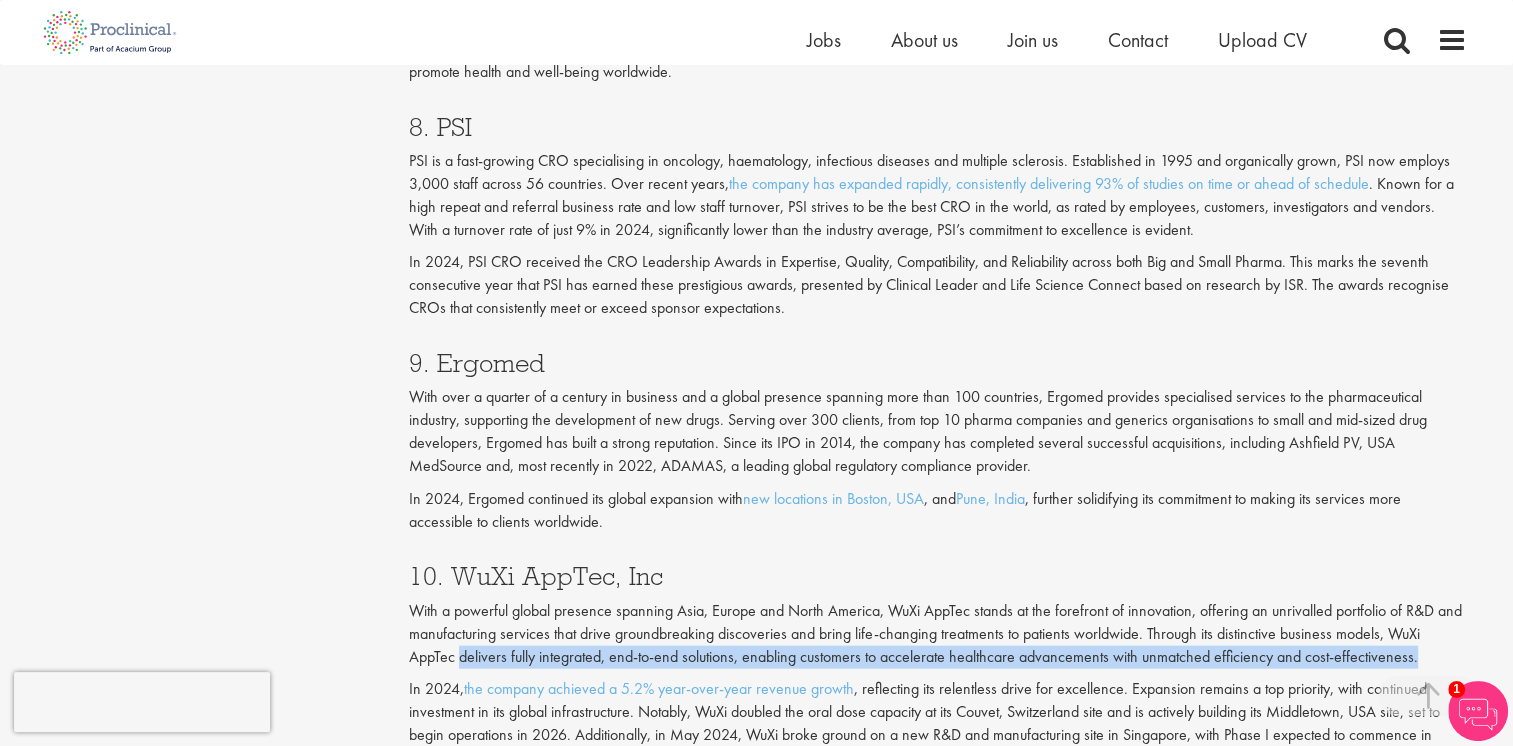 scroll, scrollTop: 4100, scrollLeft: 0, axis: vertical 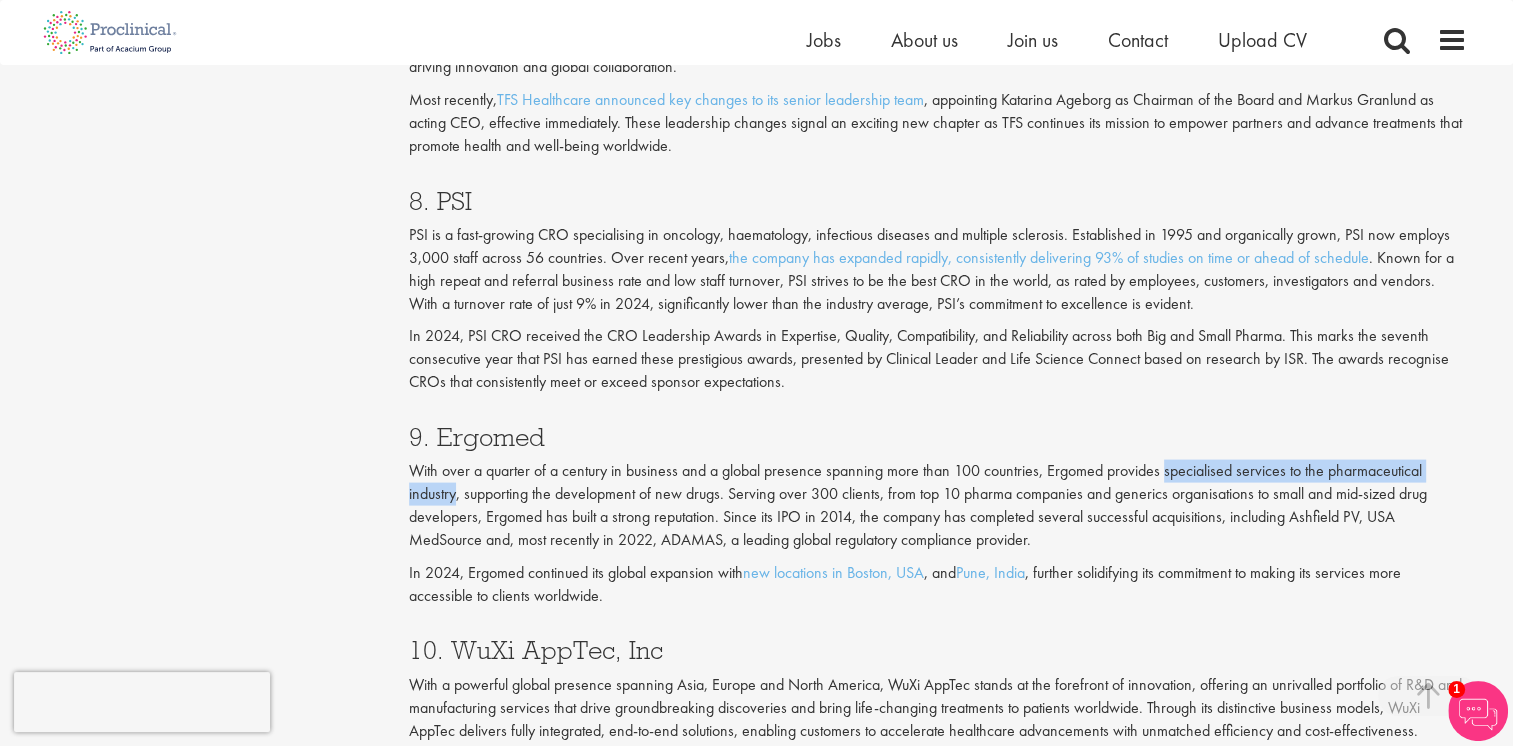 drag, startPoint x: 1160, startPoint y: 476, endPoint x: 456, endPoint y: 496, distance: 704.28406 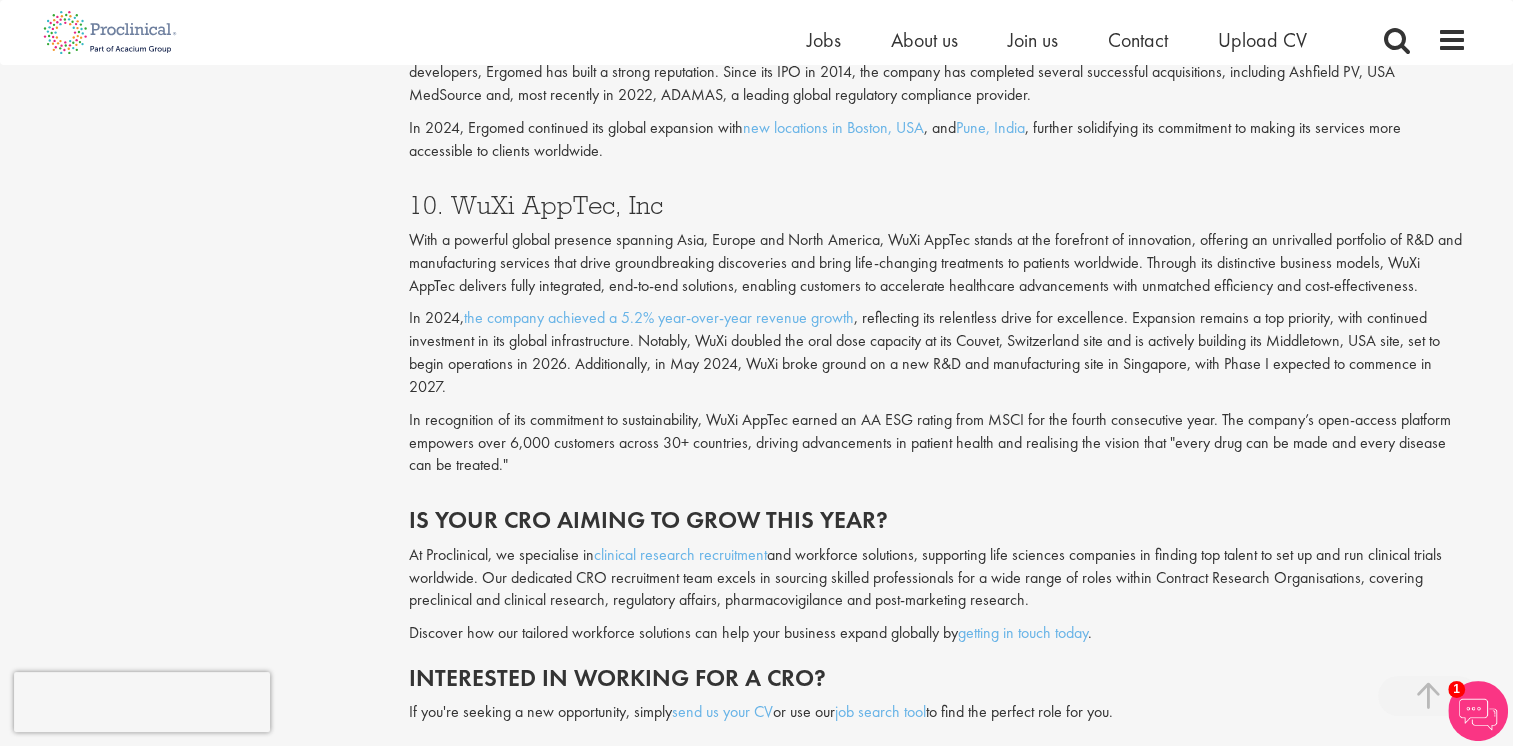 scroll, scrollTop: 4600, scrollLeft: 0, axis: vertical 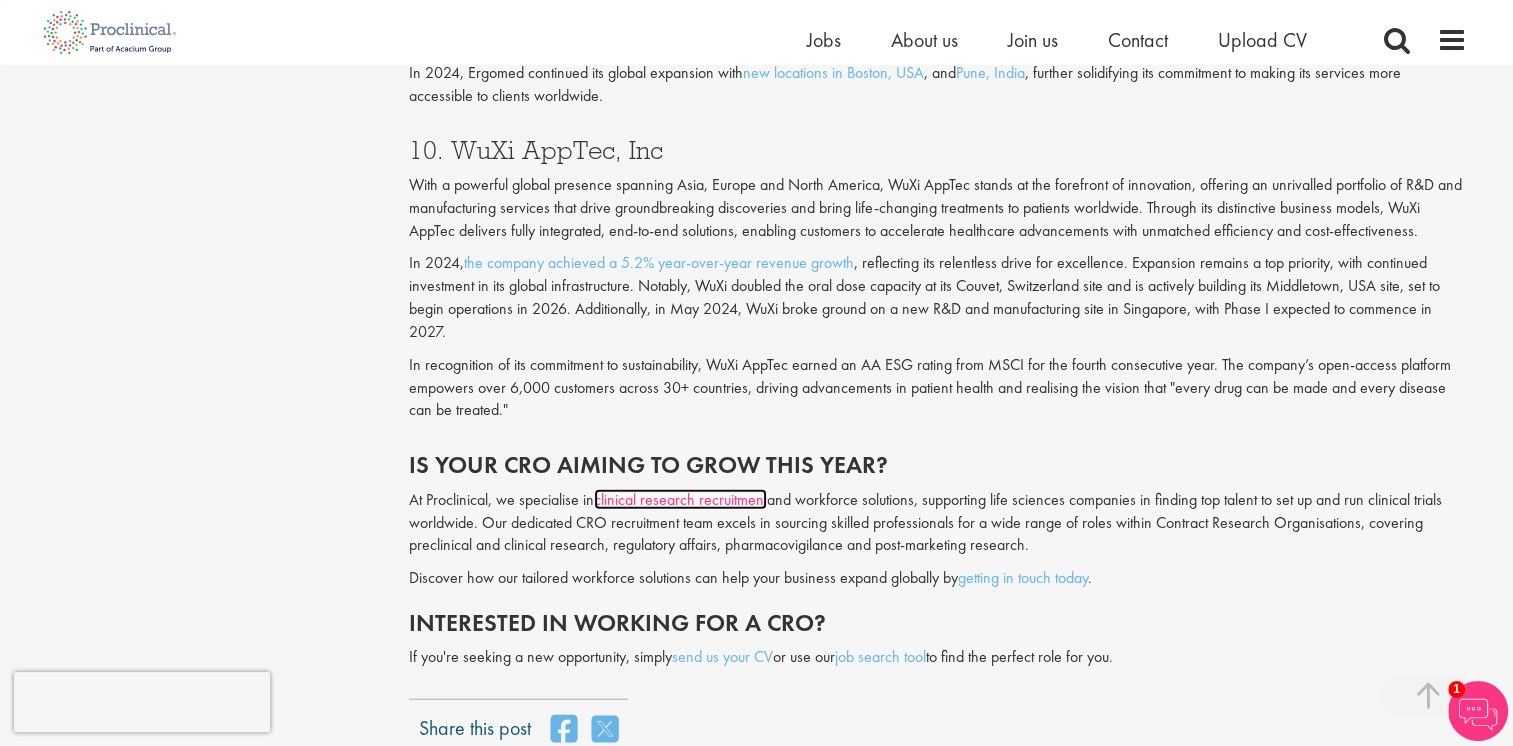click on "clinical research recruitment" at bounding box center (680, 499) 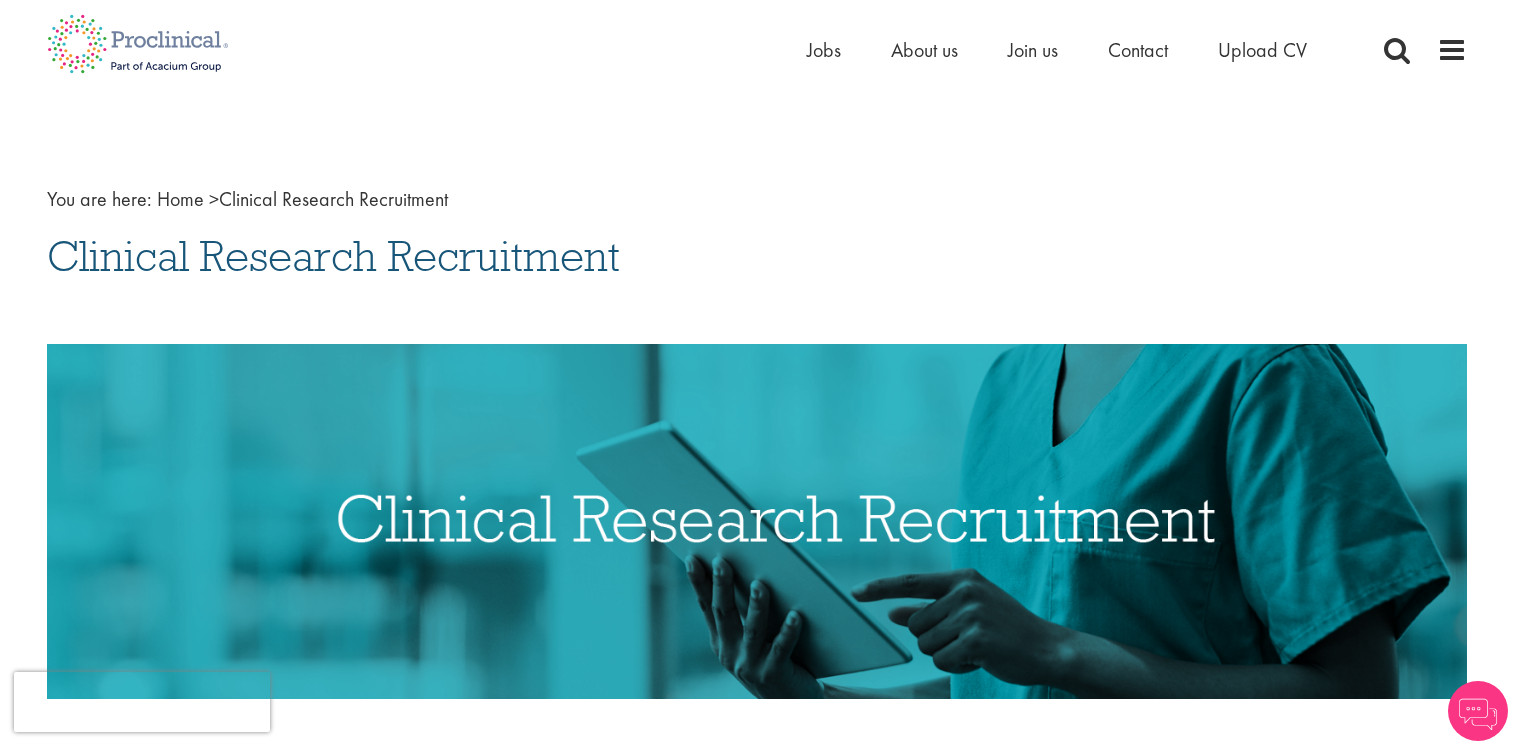 scroll, scrollTop: 0, scrollLeft: 0, axis: both 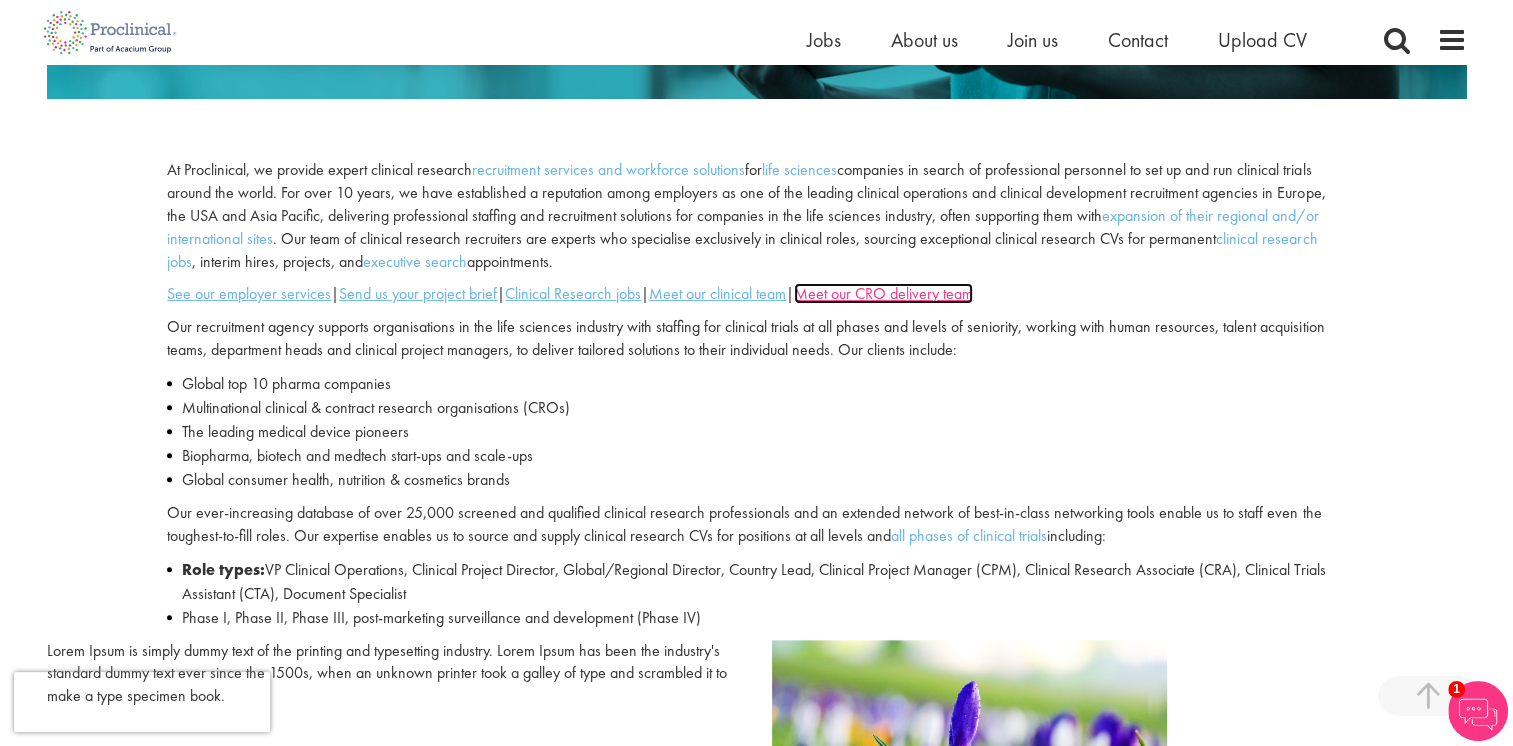 click on "Meet our CRO delivery team" at bounding box center (883, 293) 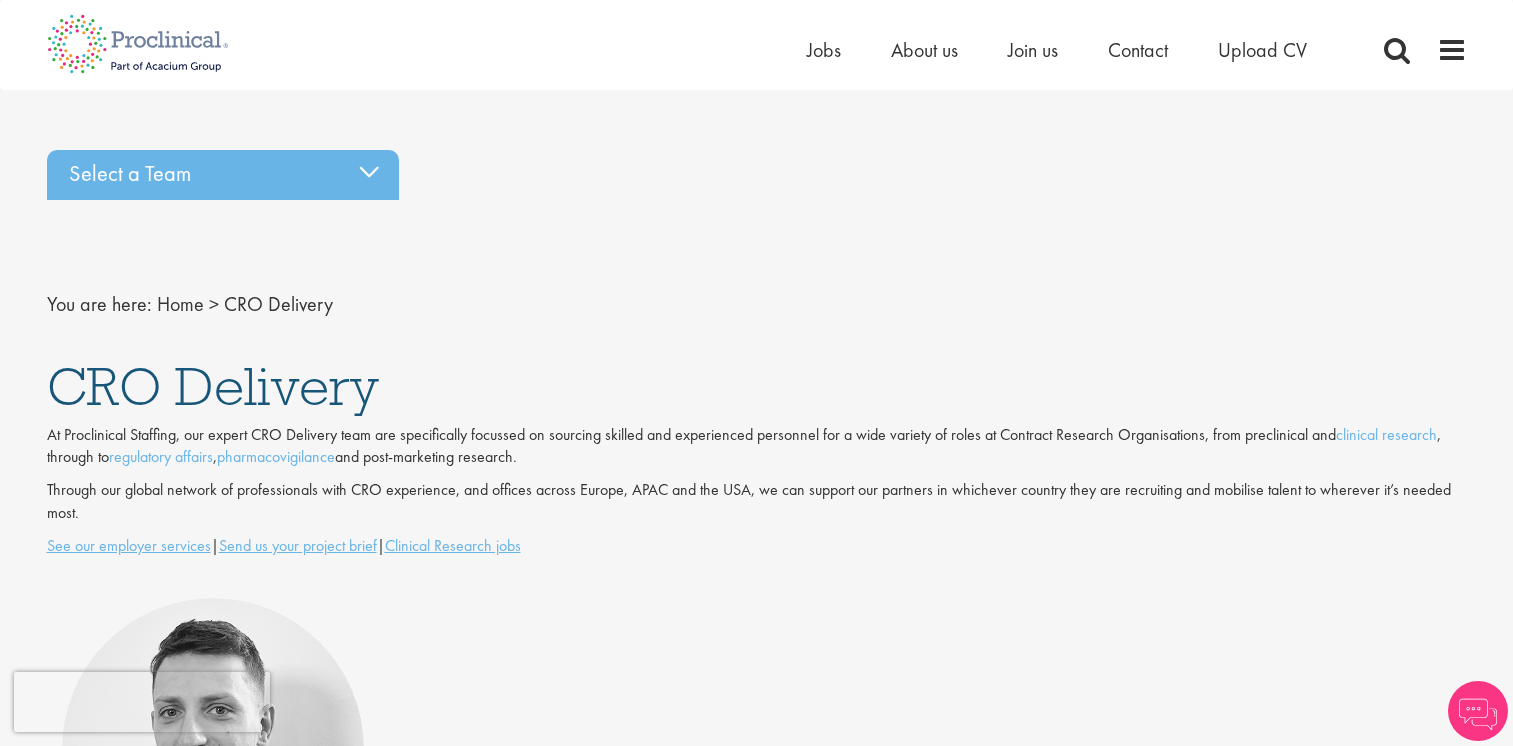 scroll, scrollTop: 0, scrollLeft: 0, axis: both 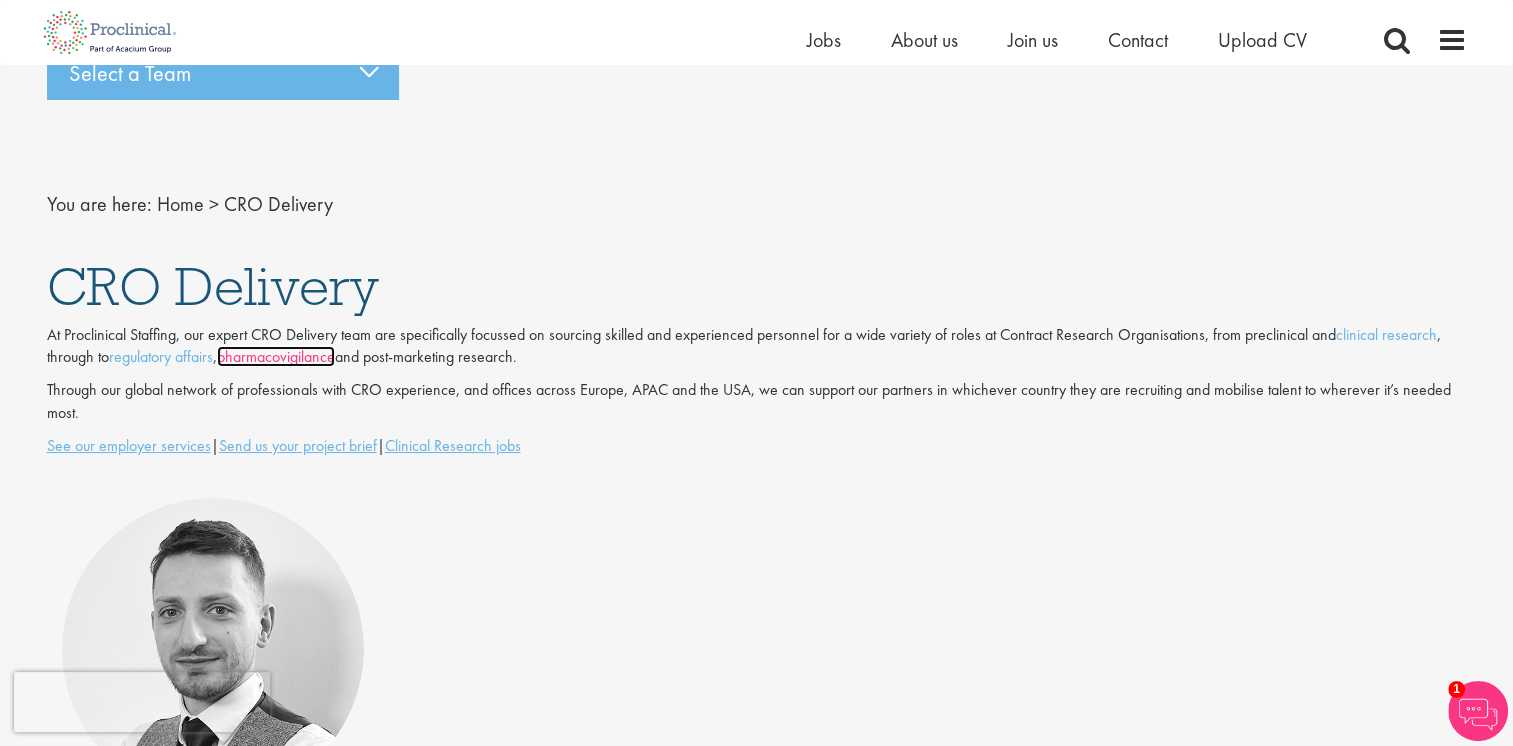 click on "pharmacovigilance" at bounding box center (276, 356) 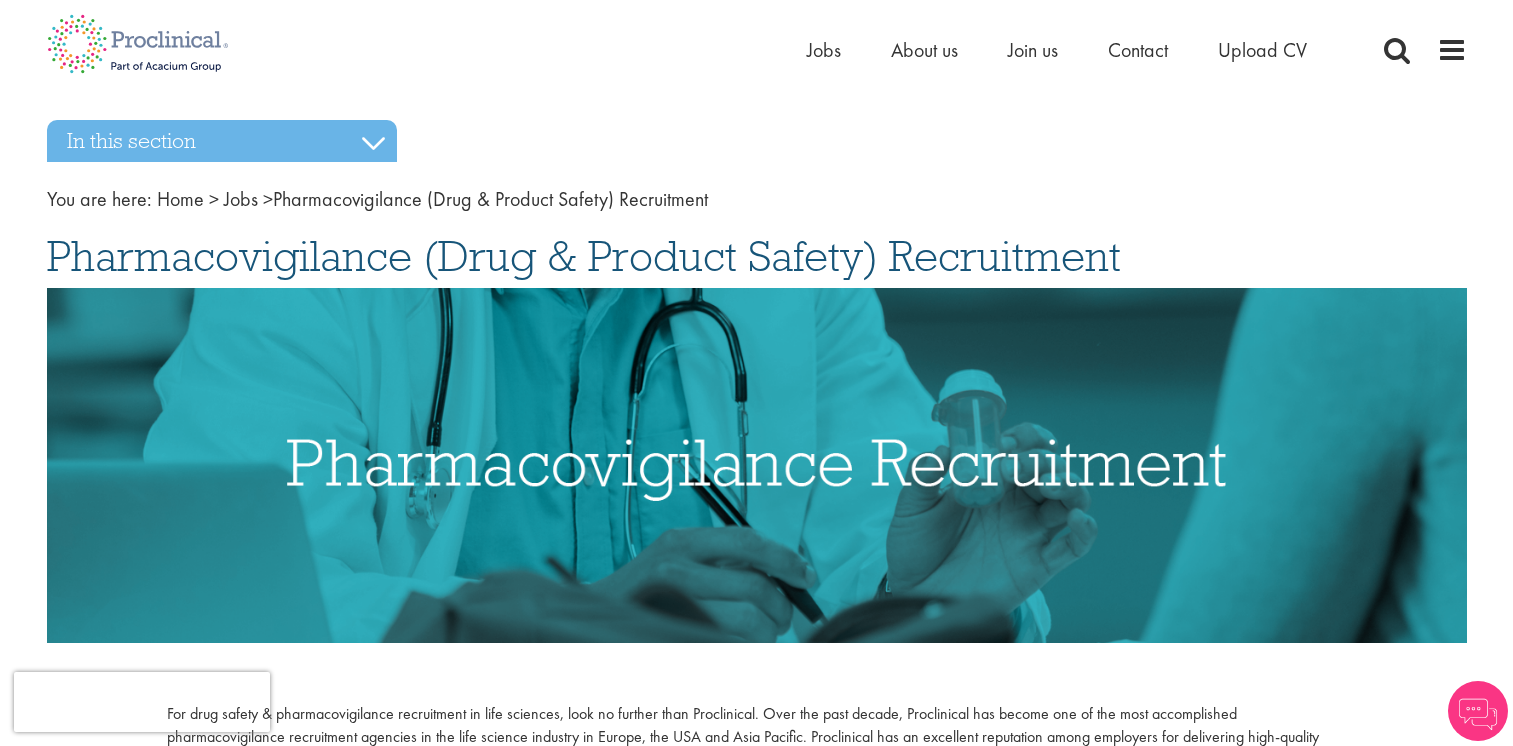 scroll, scrollTop: 0, scrollLeft: 0, axis: both 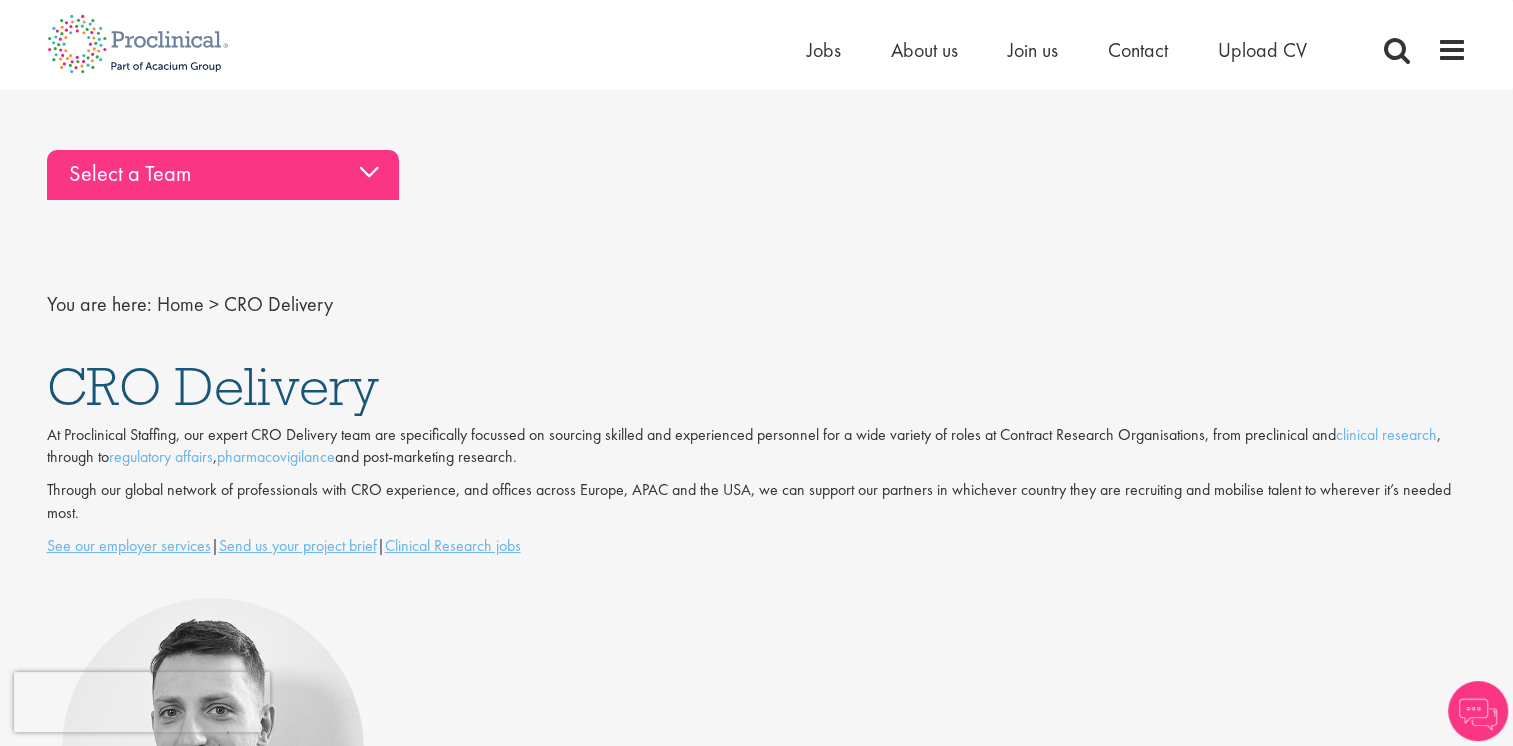 click on "Select a Team" at bounding box center [223, 175] 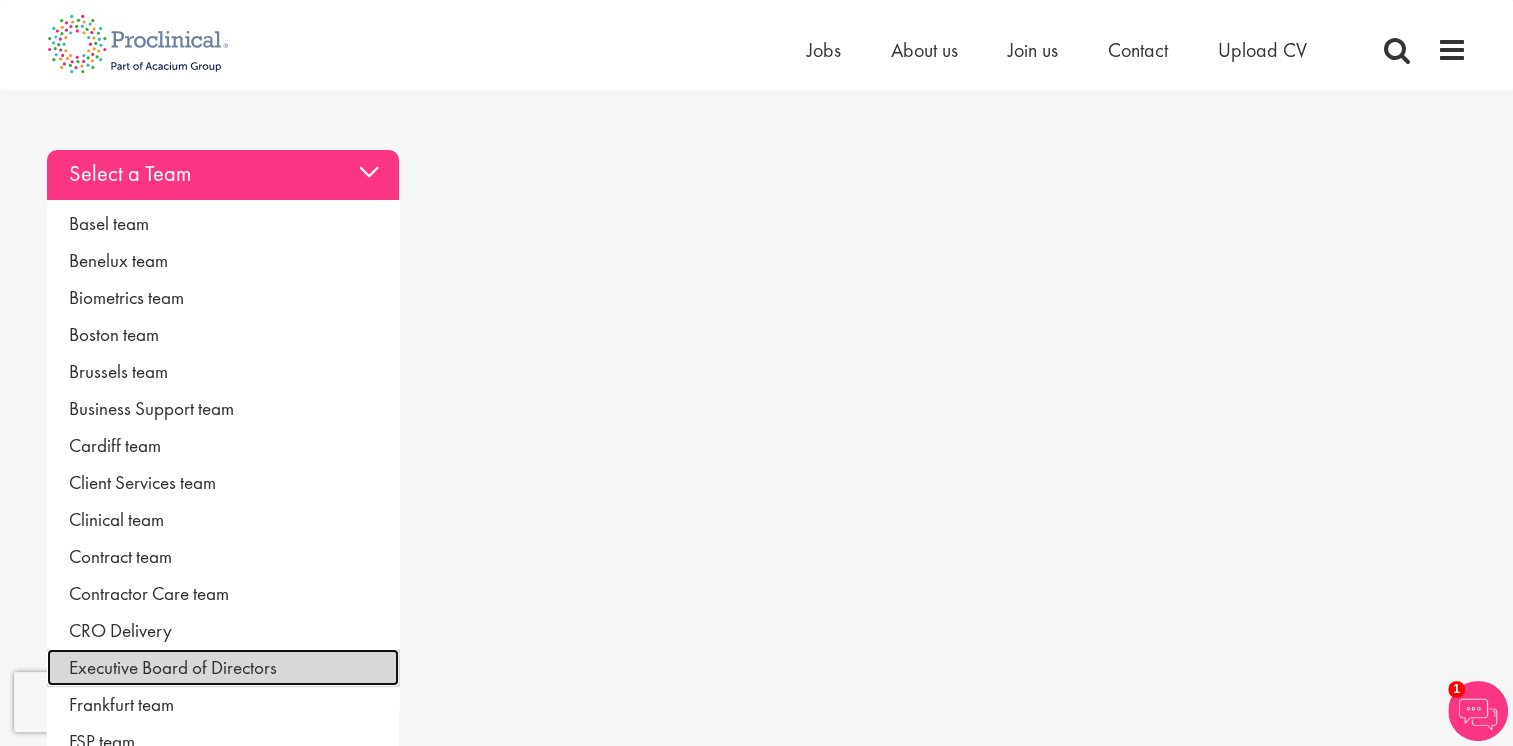 click on "Executive Board of Directors" at bounding box center [223, 667] 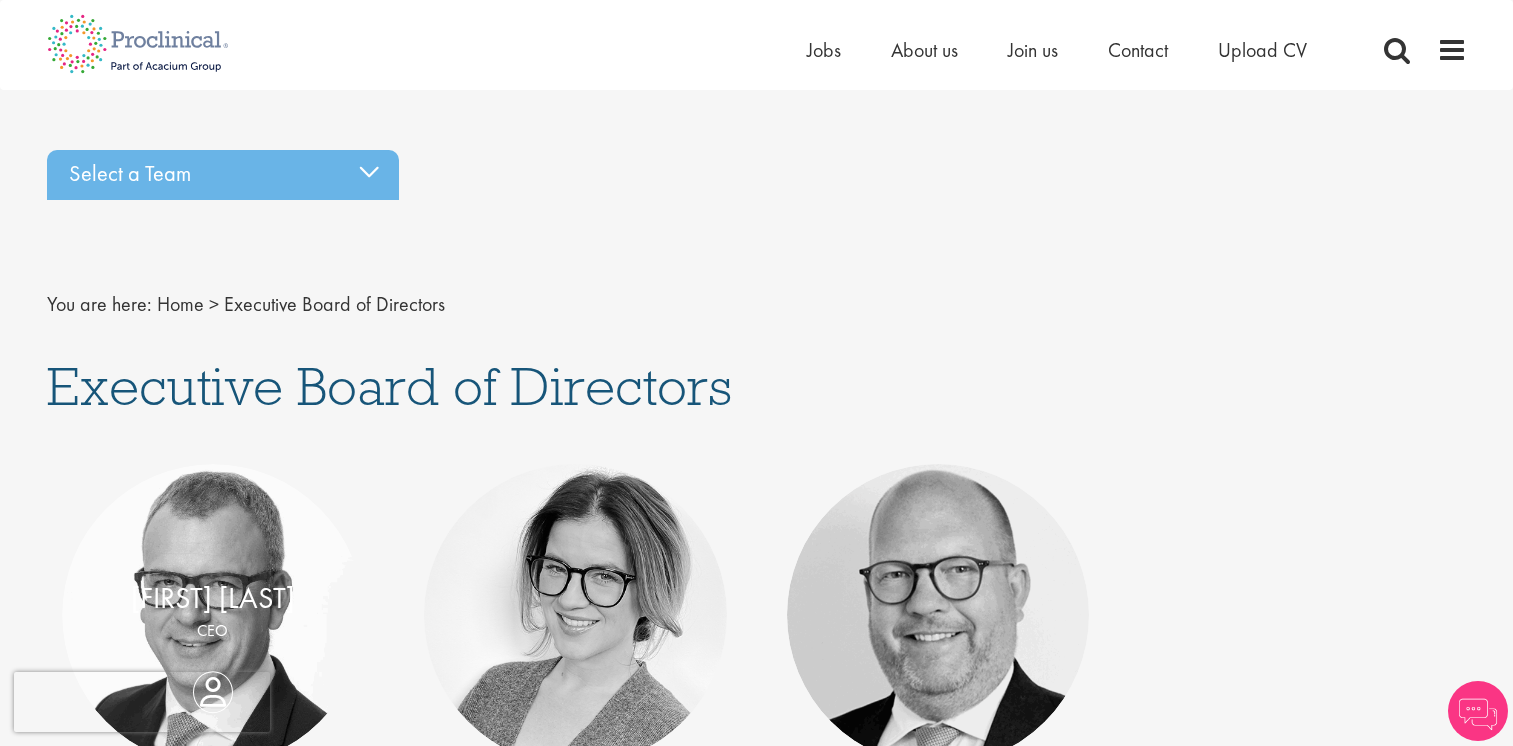 scroll, scrollTop: 0, scrollLeft: 0, axis: both 